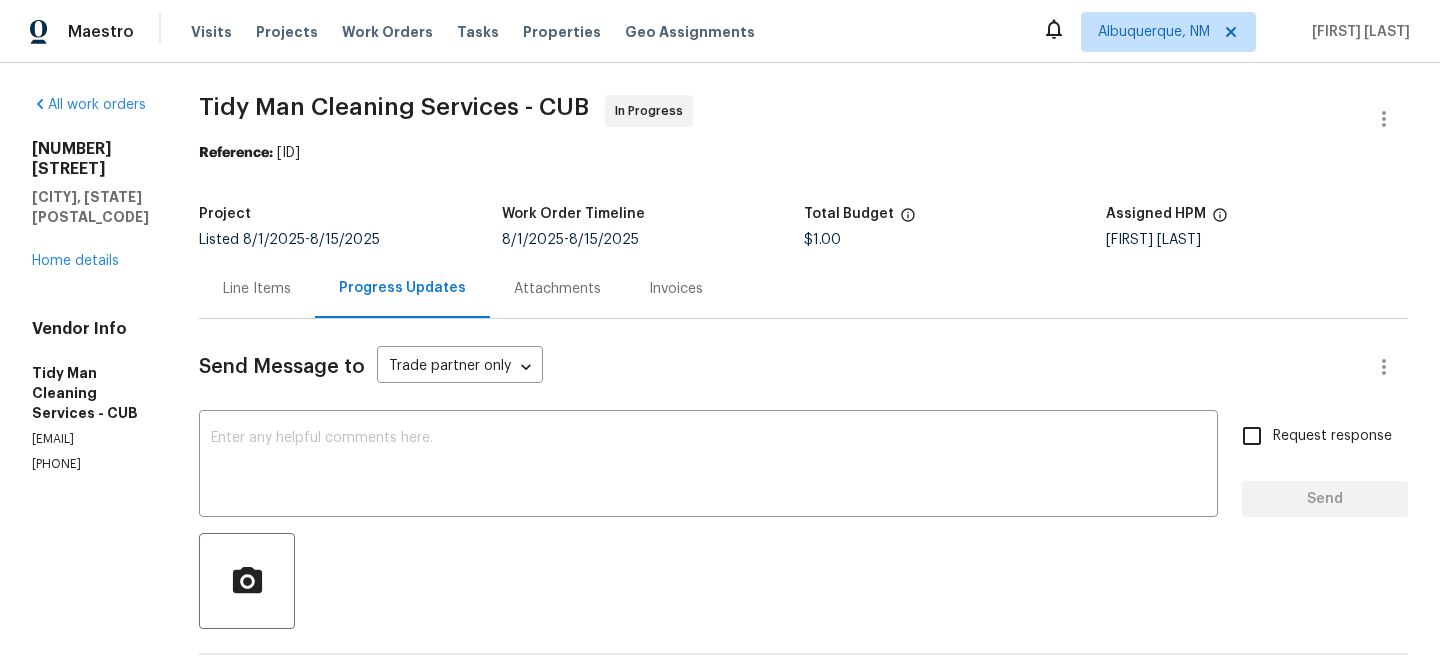 scroll, scrollTop: 0, scrollLeft: 0, axis: both 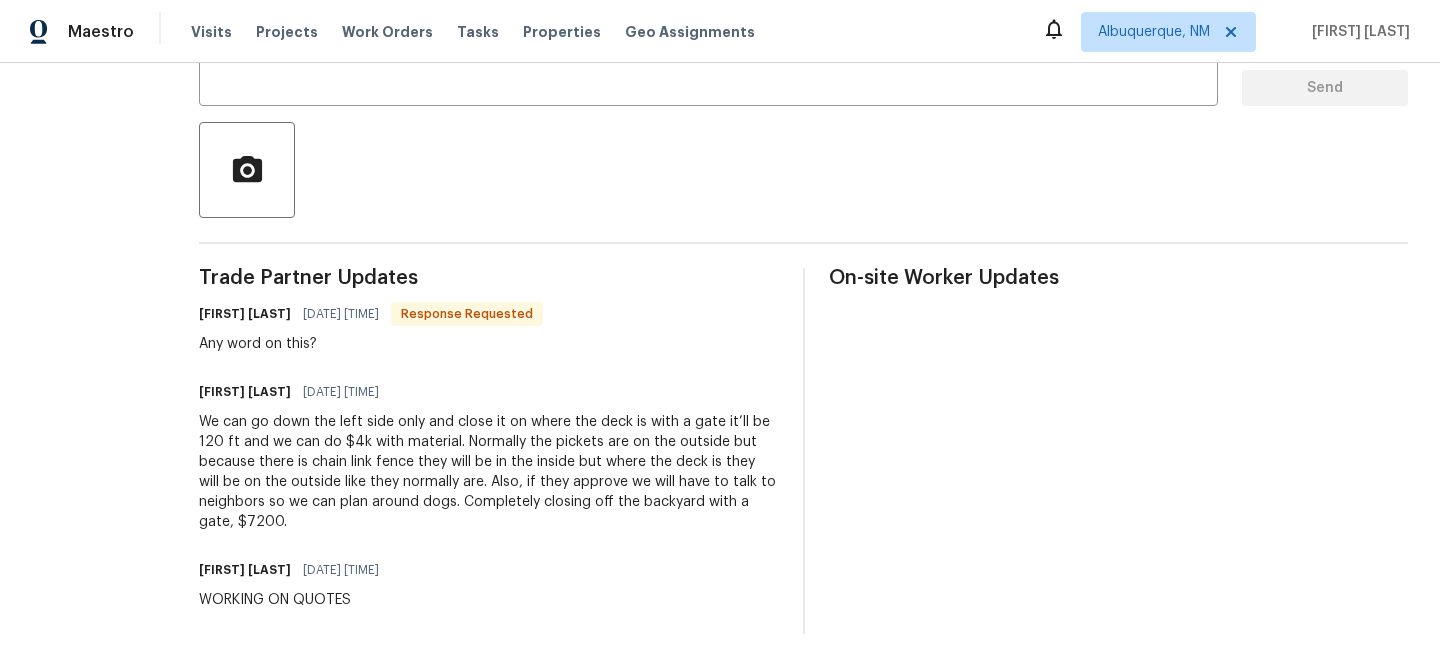 click on "Visits Projects Work Orders Tasks Properties Geo Assignments" at bounding box center (485, 32) 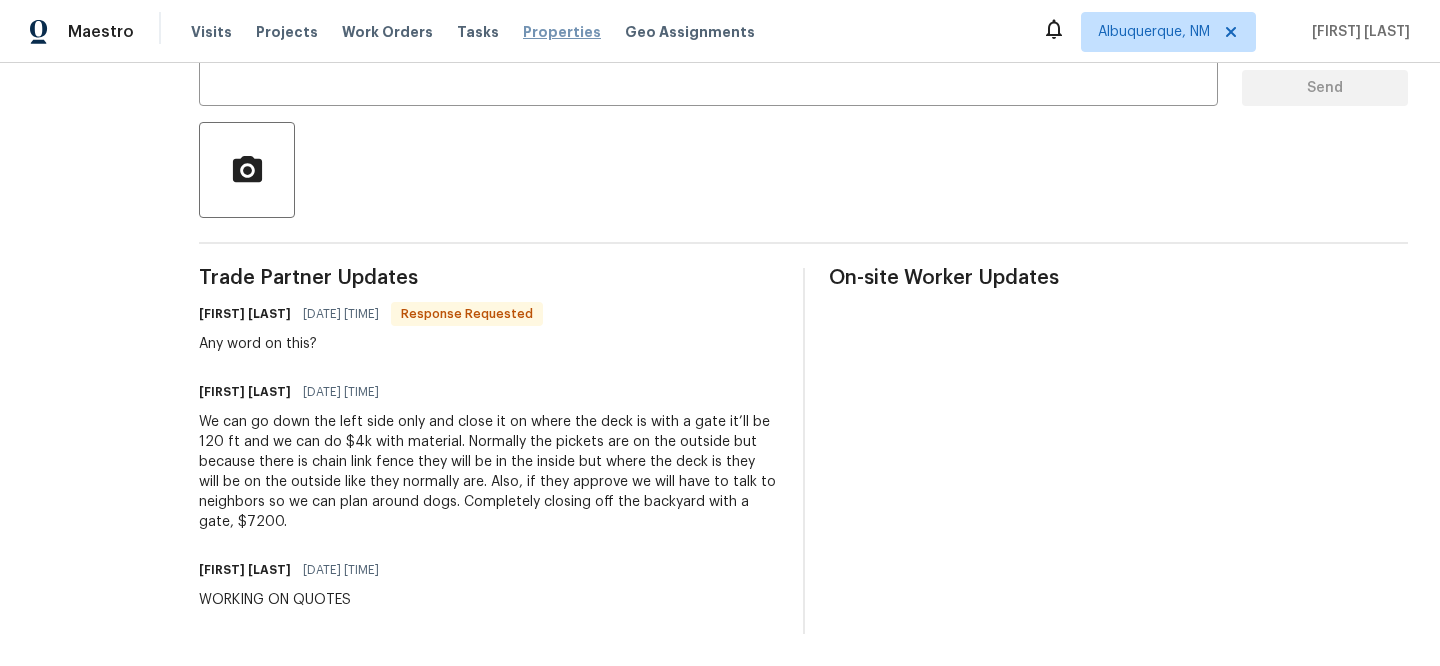 click on "Properties" at bounding box center (562, 32) 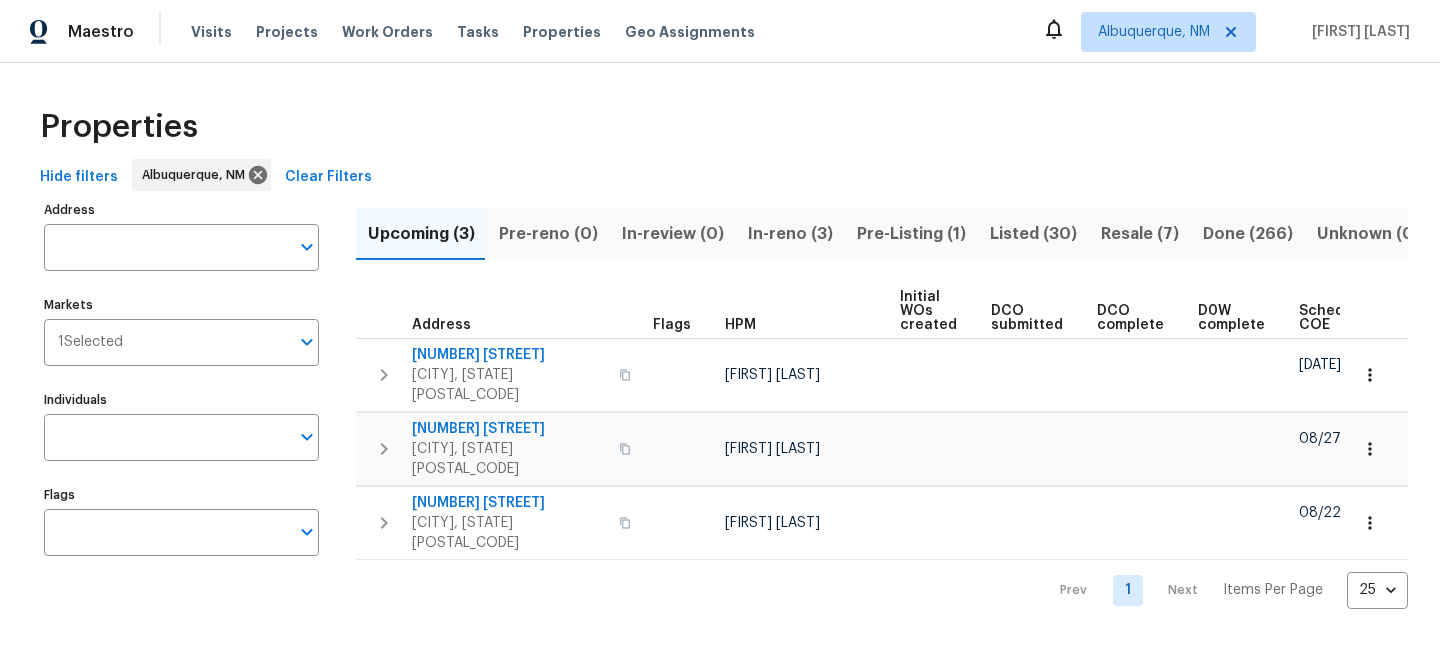 click on "Clear Filters" at bounding box center [328, 177] 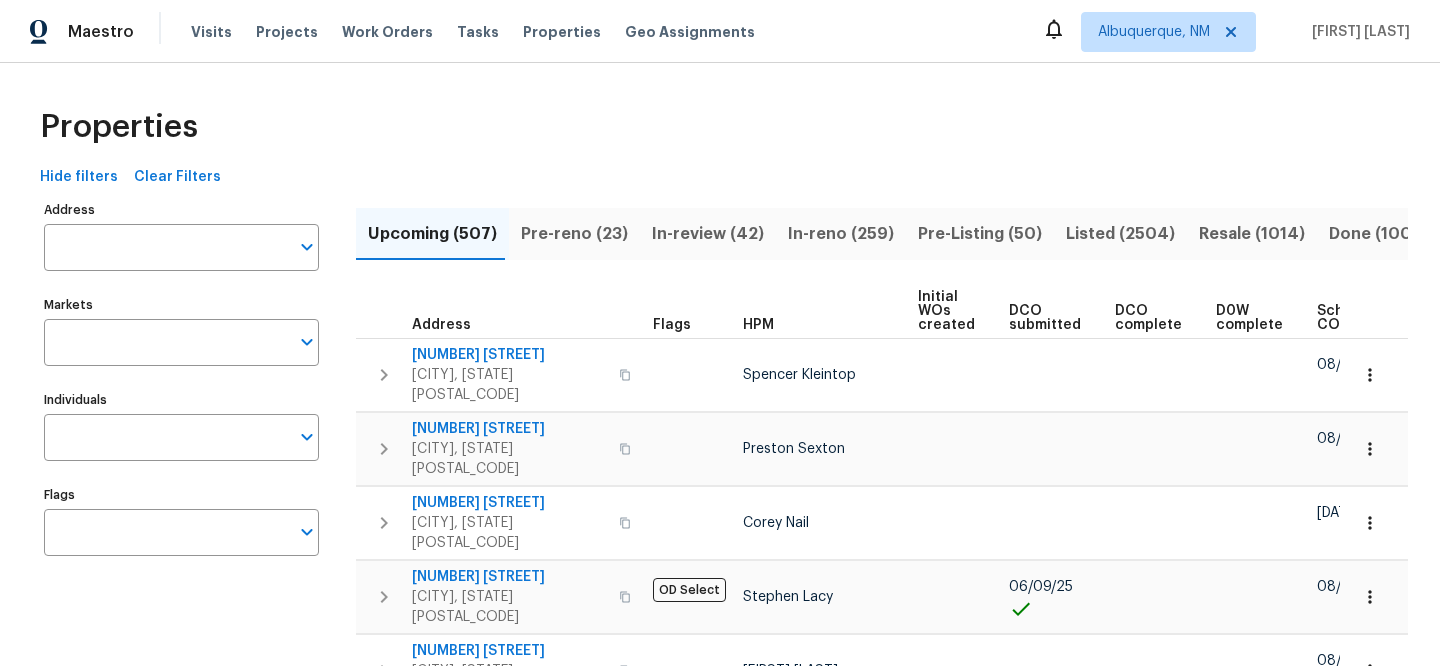 click on "Address" at bounding box center [166, 247] 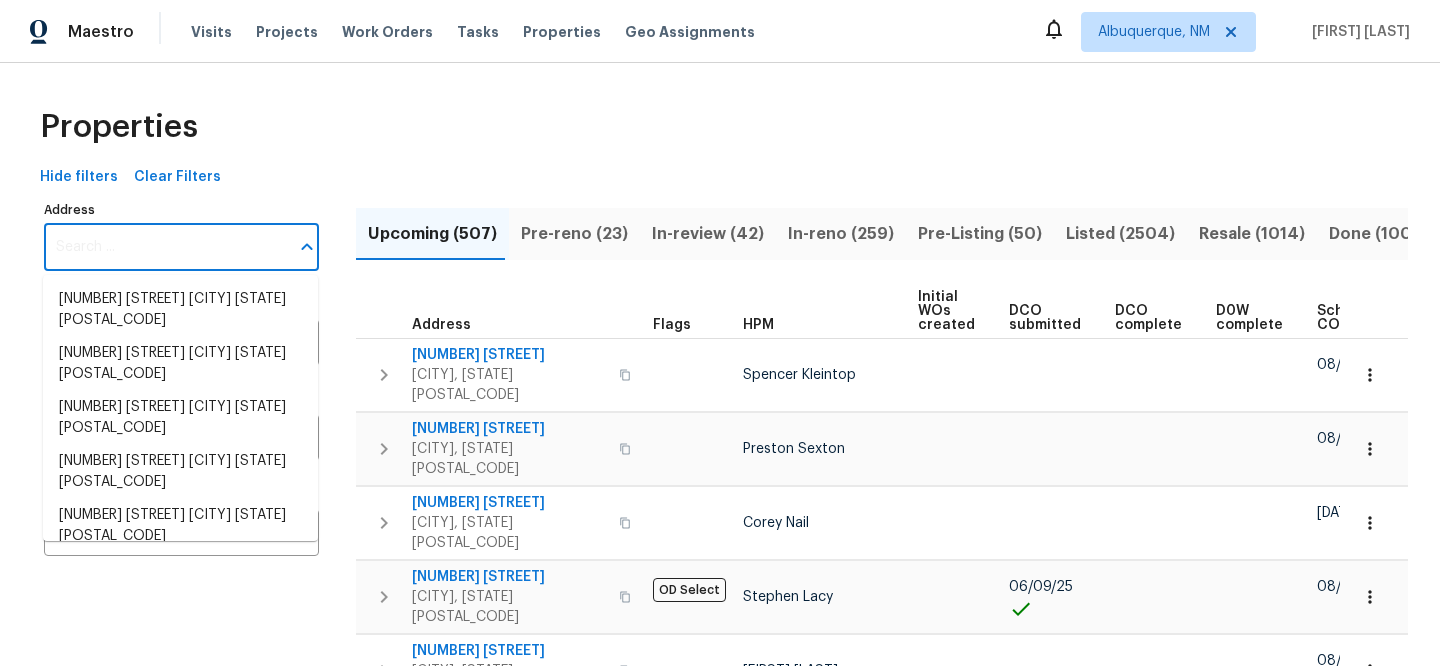 paste on "[NUMBER] [STREET], [CITY], [STATE] [POSTAL_CODE]" 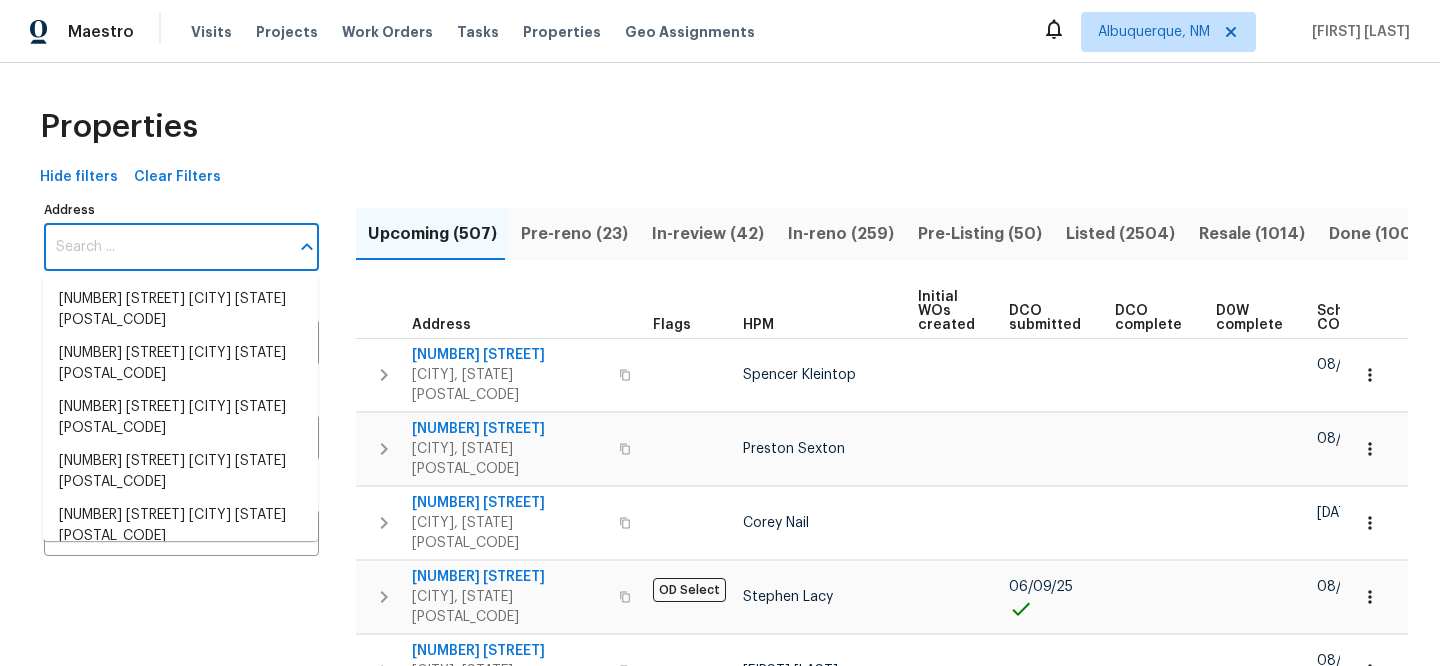 type on "[NUMBER] [STREET], [CITY], [STATE] [POSTAL_CODE]" 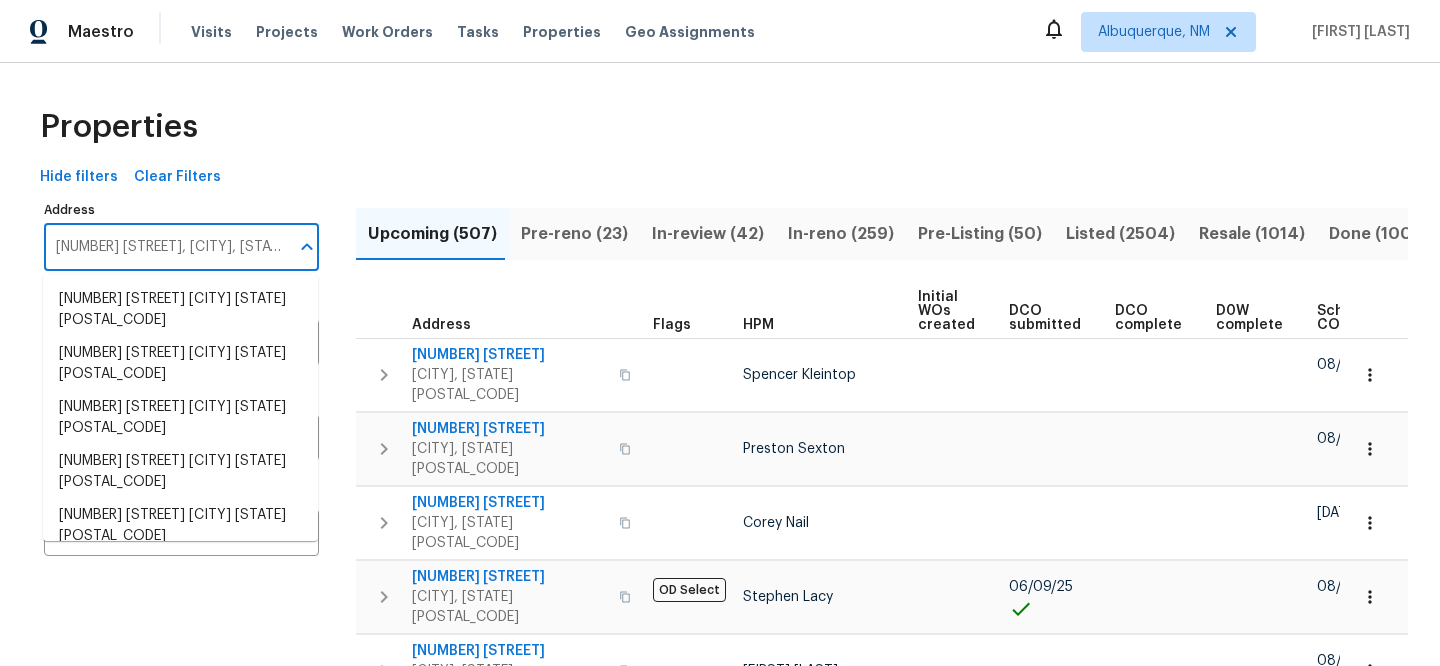 scroll, scrollTop: 0, scrollLeft: 48, axis: horizontal 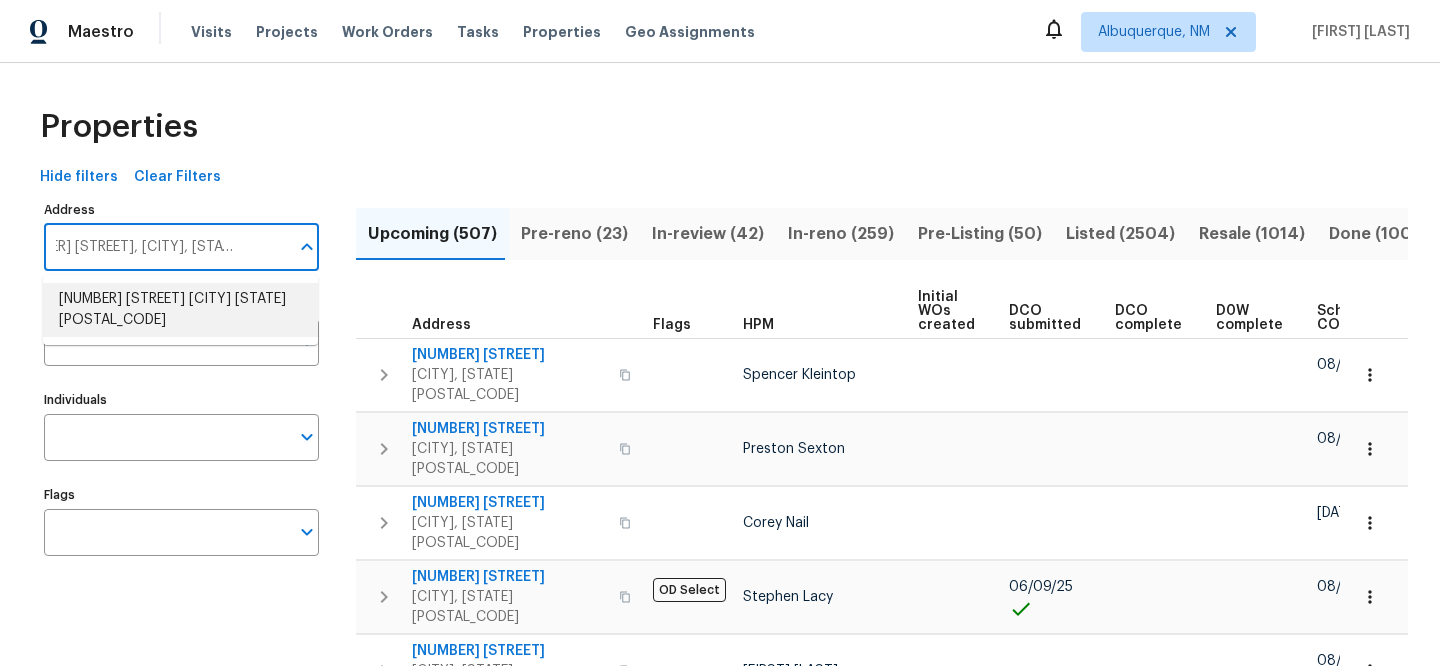 click on "[NUMBER] [STREET] [CITY] [STATE] [POSTAL_CODE]" at bounding box center (180, 310) 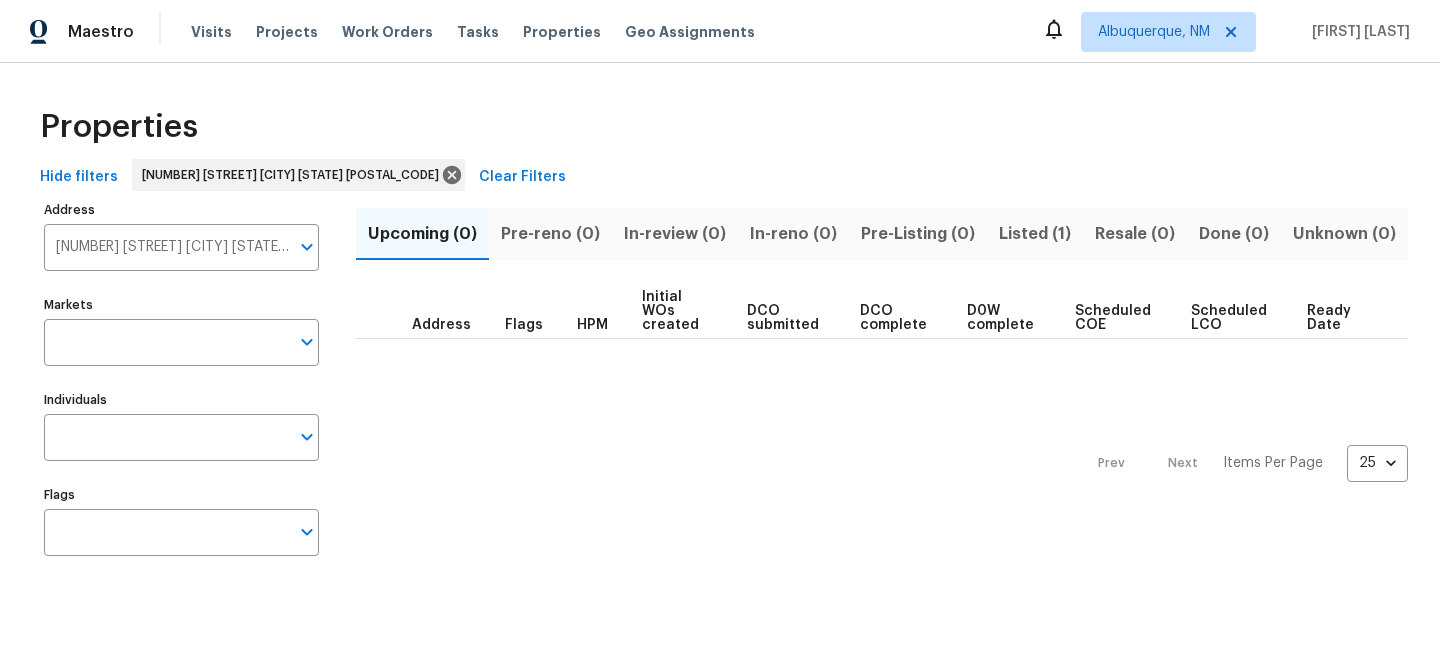 click on "Listed (1)" at bounding box center (1035, 234) 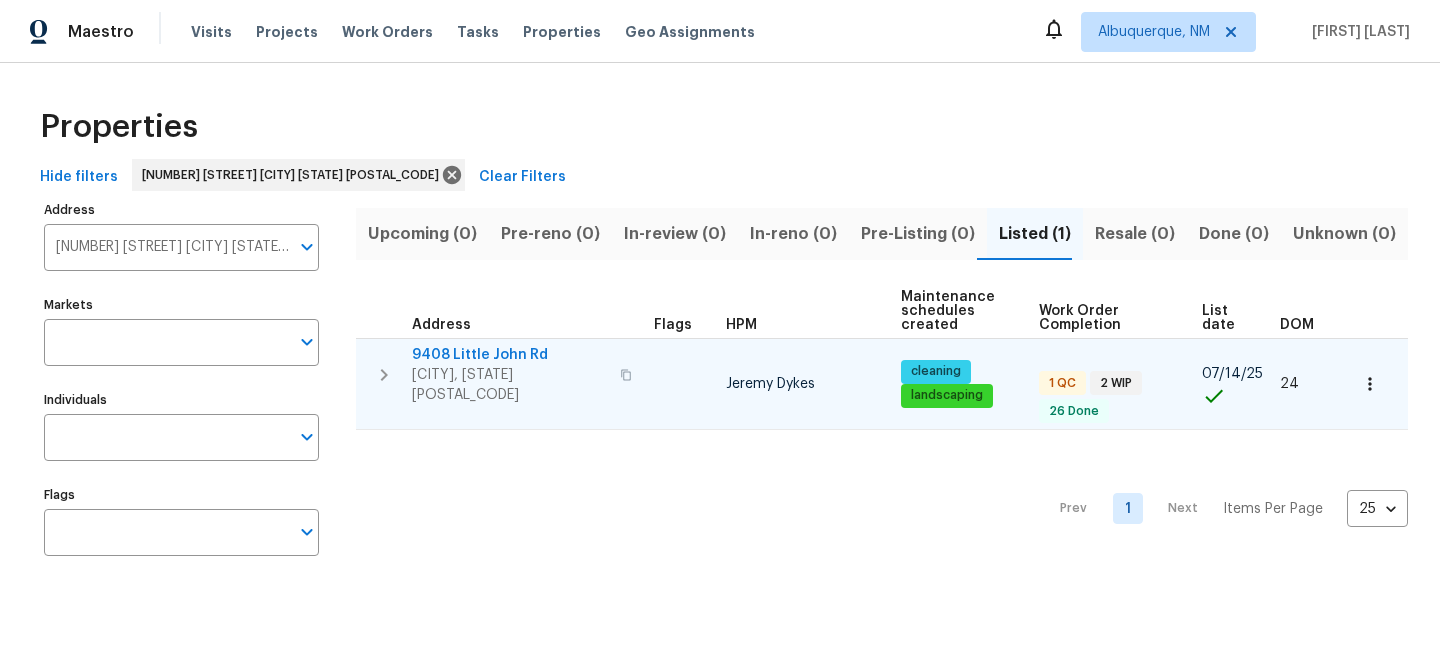 click on "9408 Little John Rd" at bounding box center [510, 355] 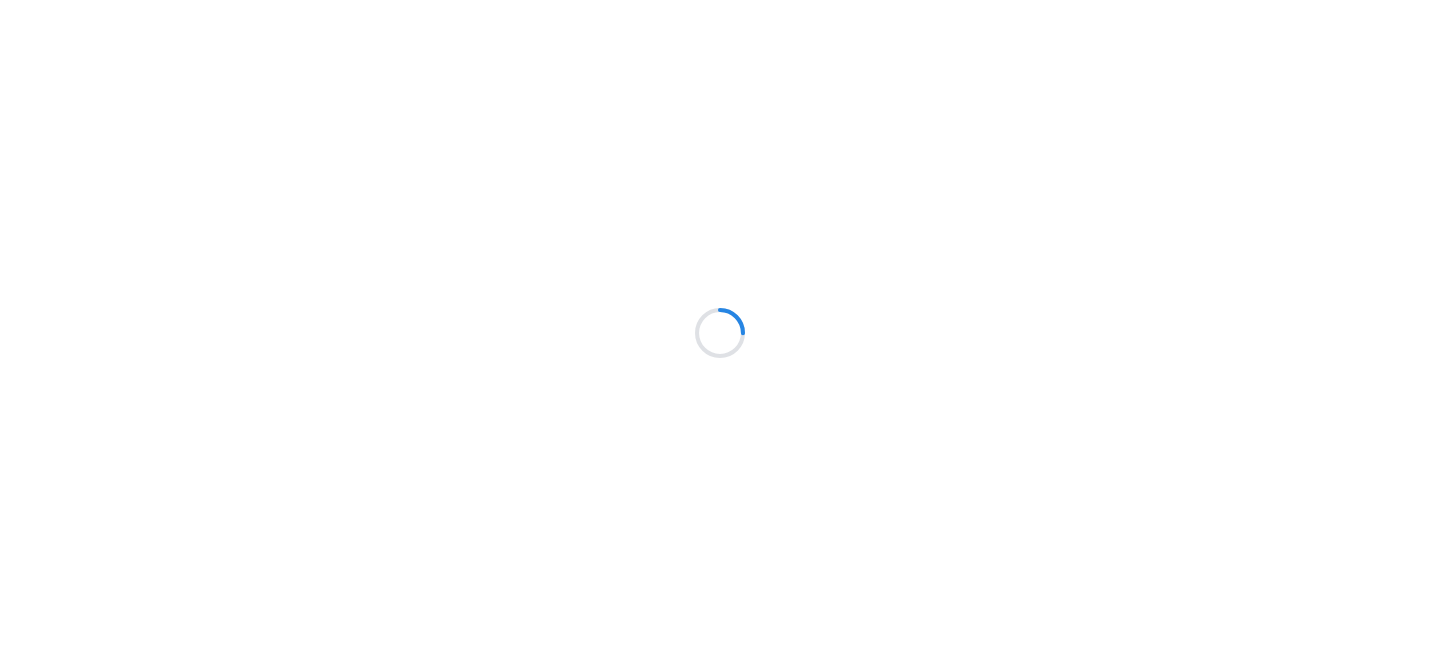 scroll, scrollTop: 0, scrollLeft: 0, axis: both 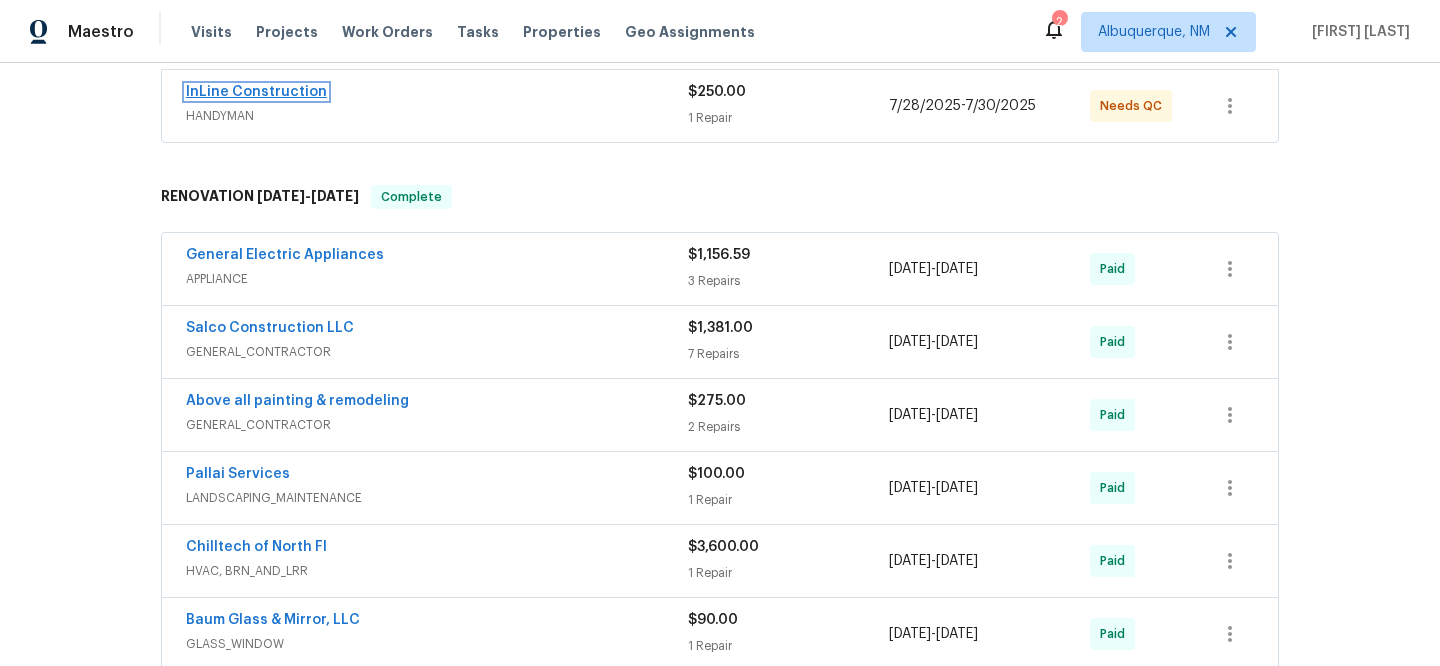 click on "InLine Construction" at bounding box center [256, 92] 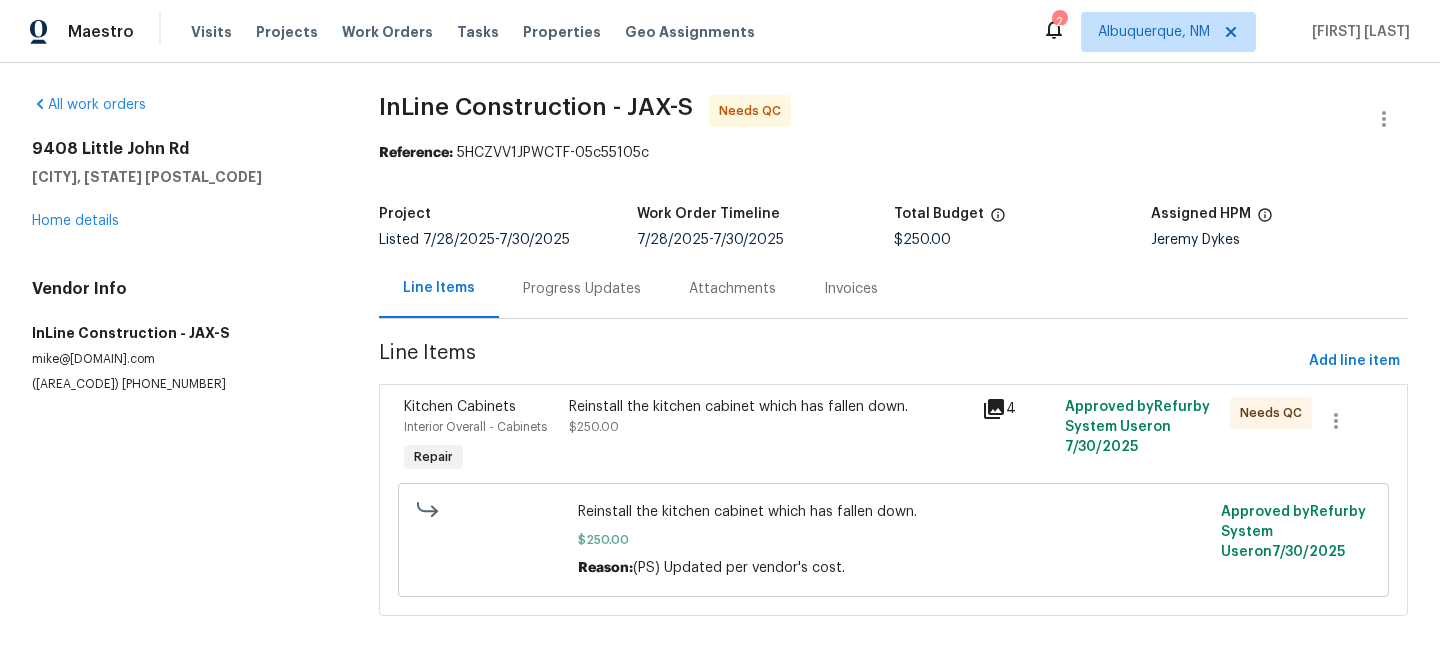 click 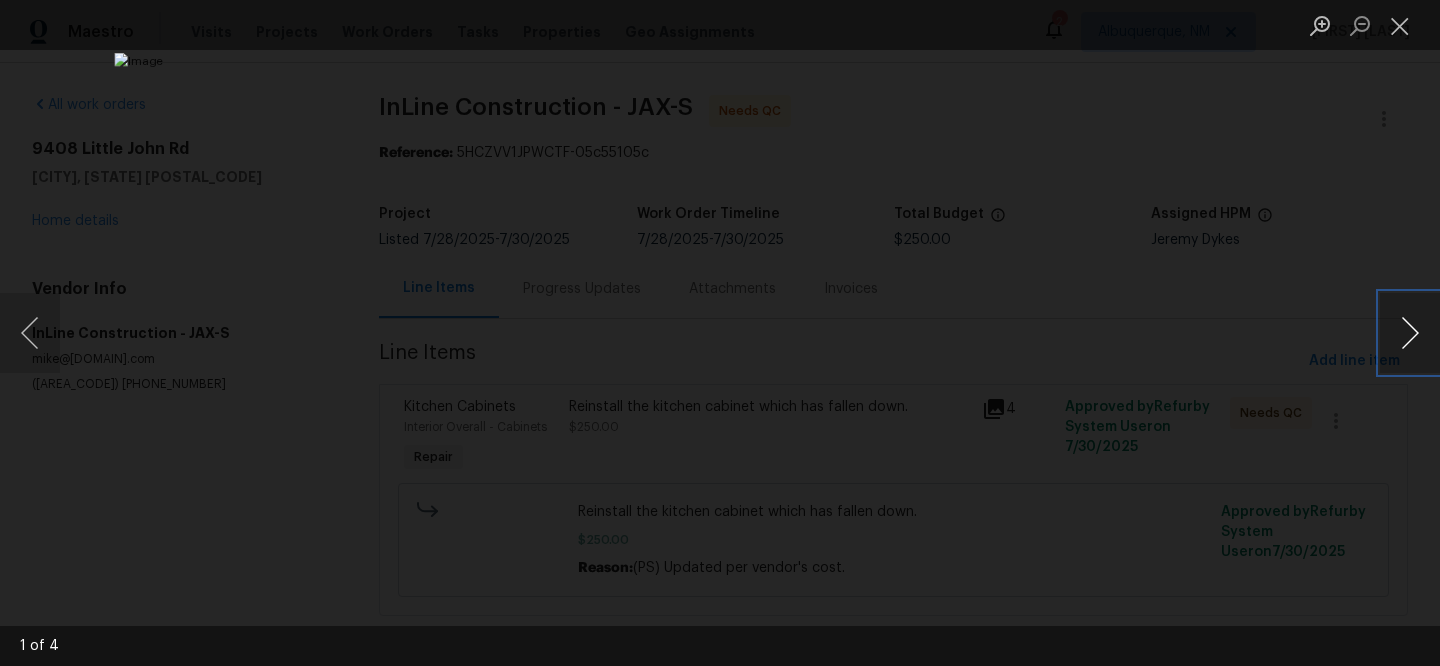 click at bounding box center [1410, 333] 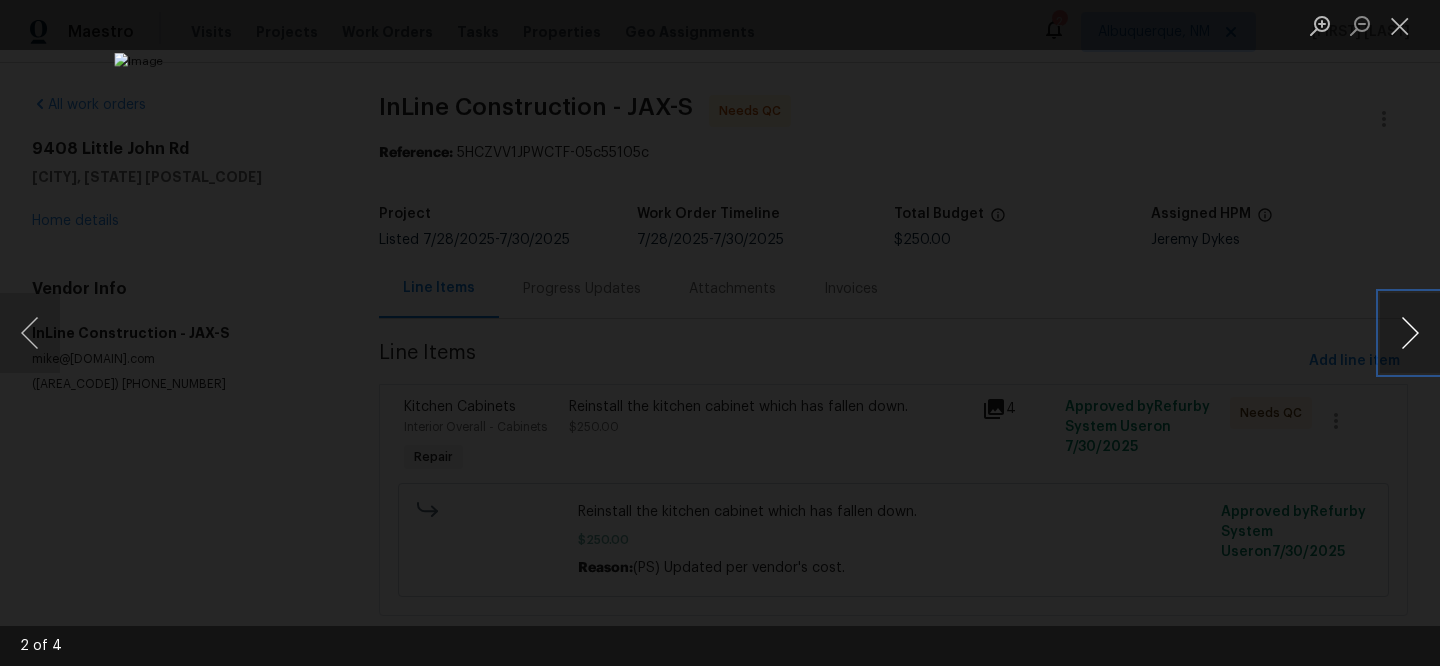 click at bounding box center [1410, 333] 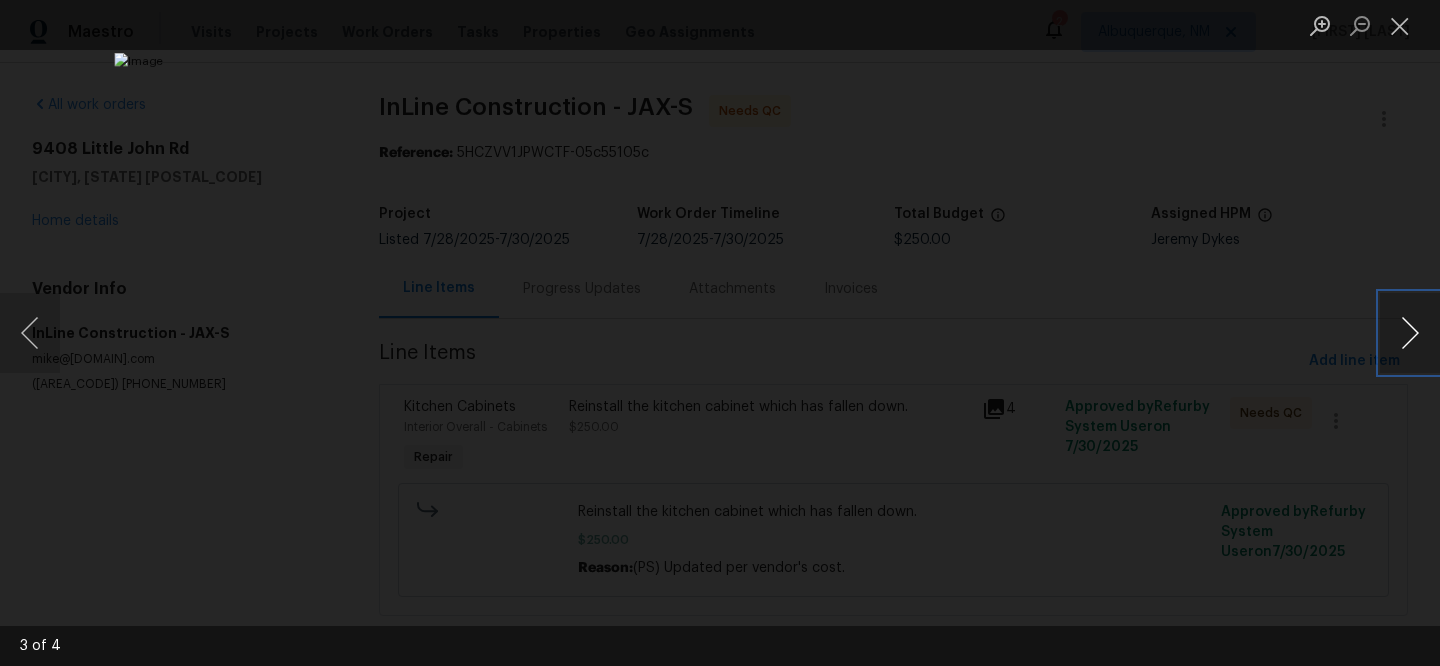 click at bounding box center (1410, 333) 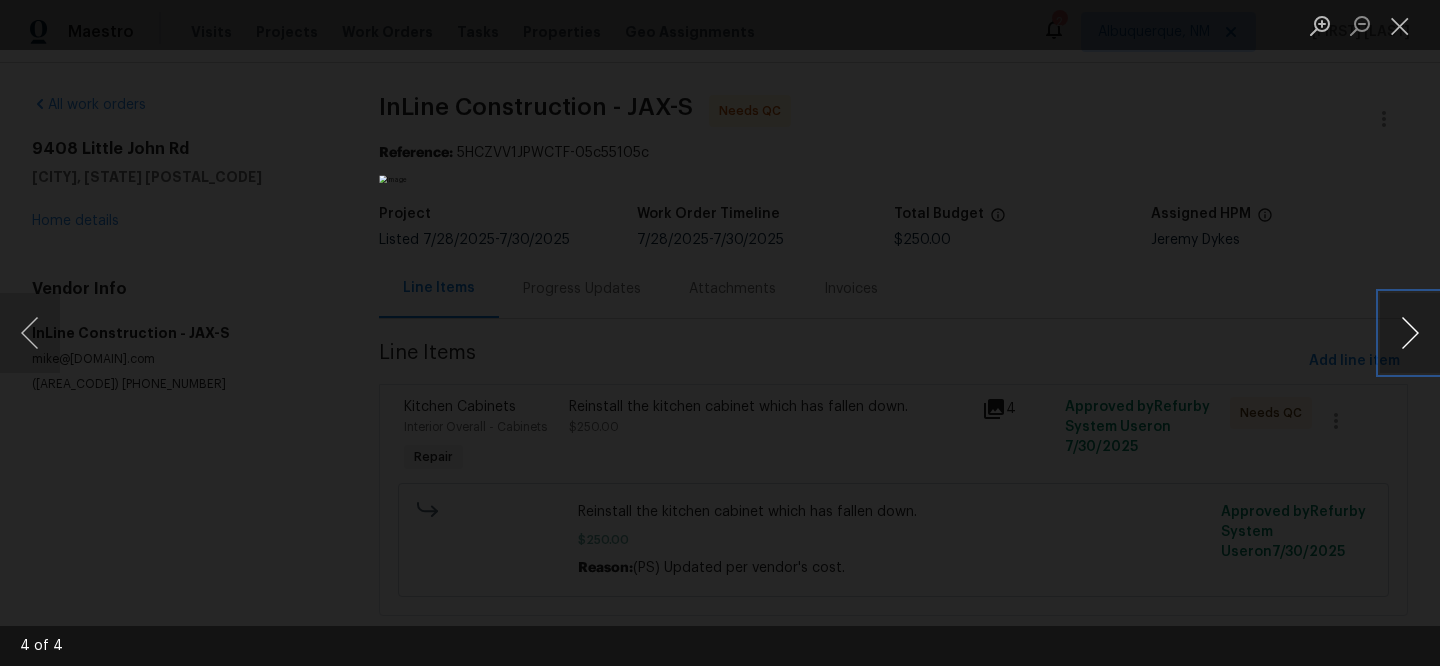 click at bounding box center [1410, 333] 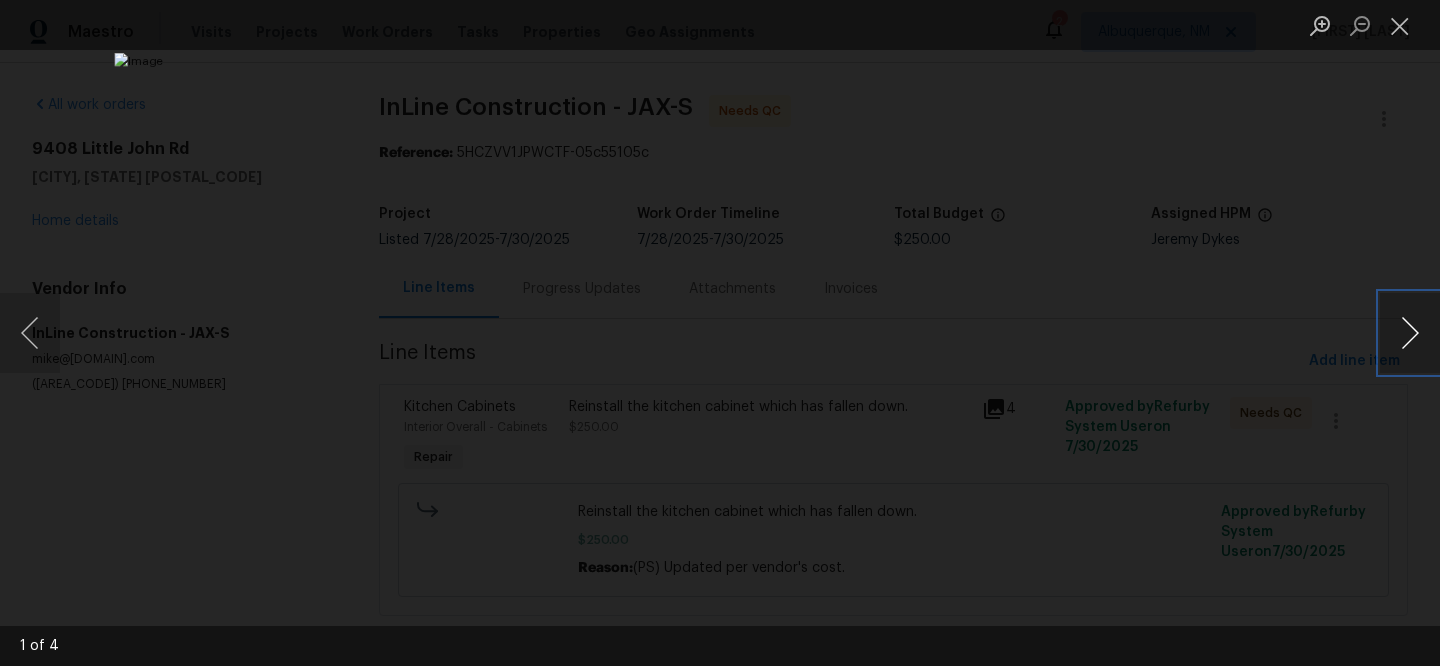click at bounding box center (1410, 333) 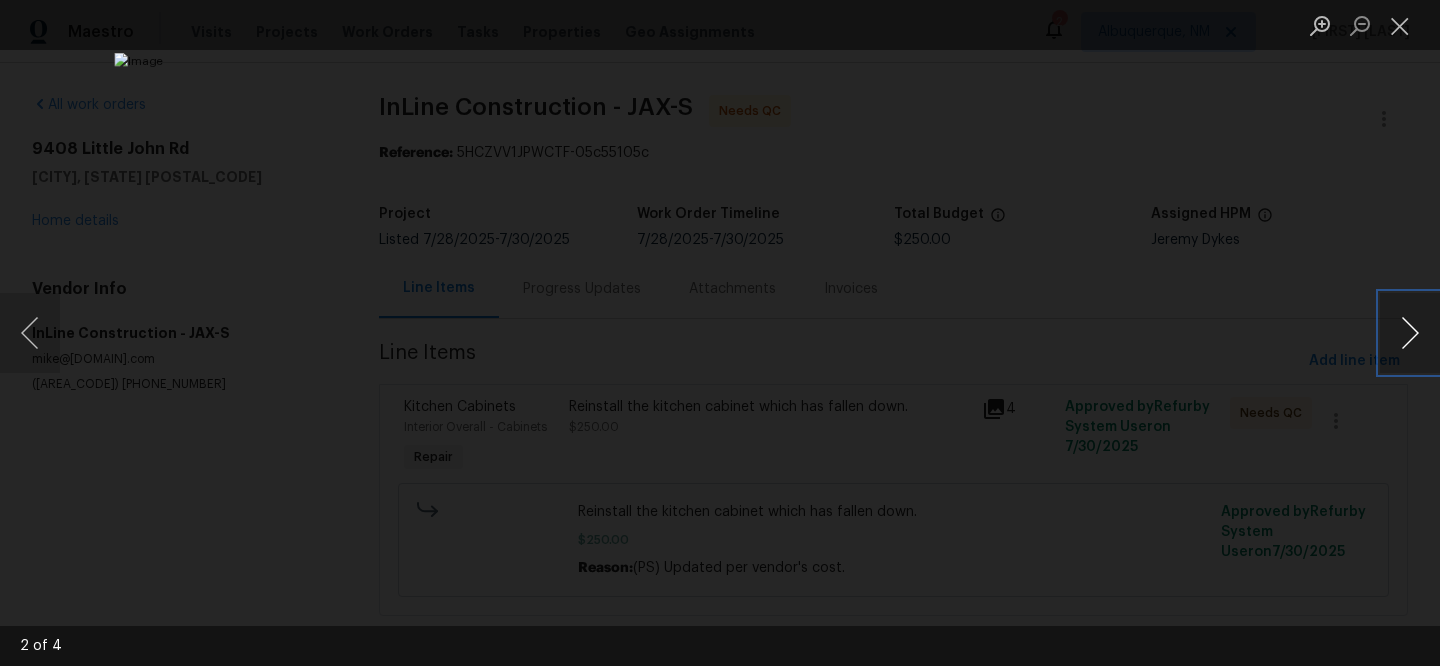 click at bounding box center (1410, 333) 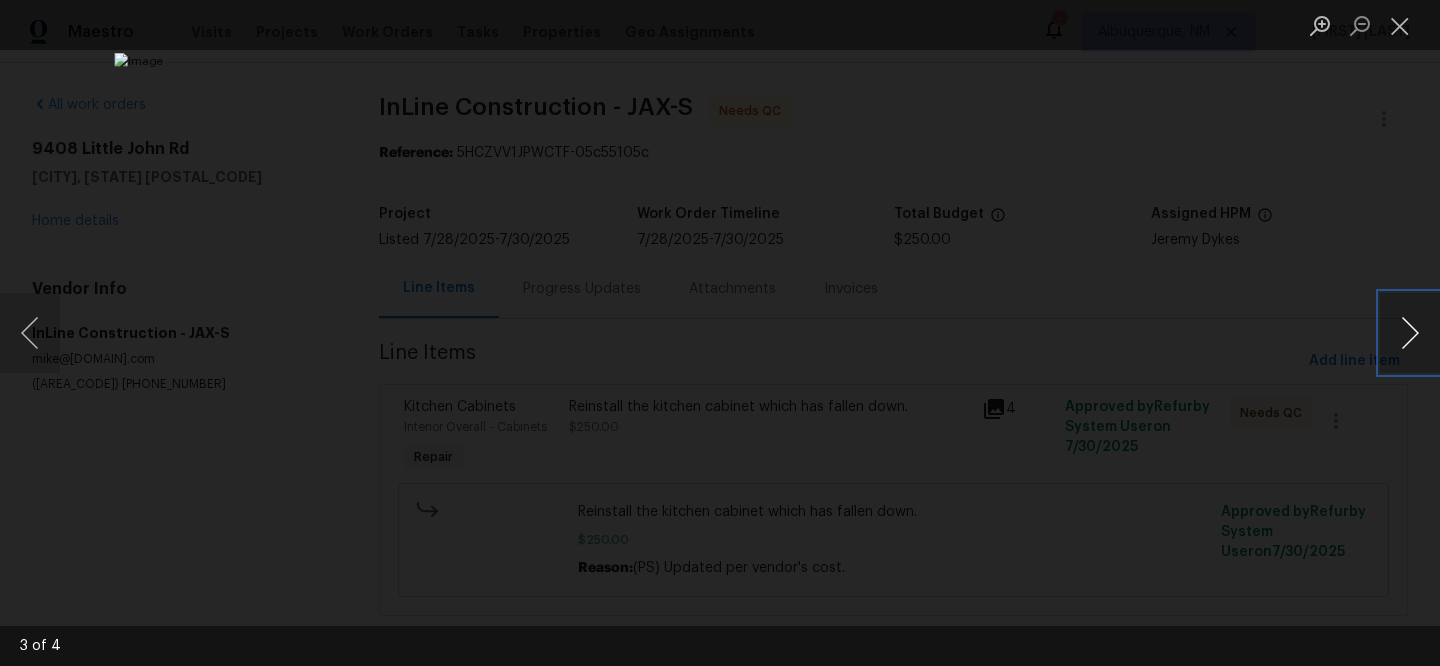 click at bounding box center [1410, 333] 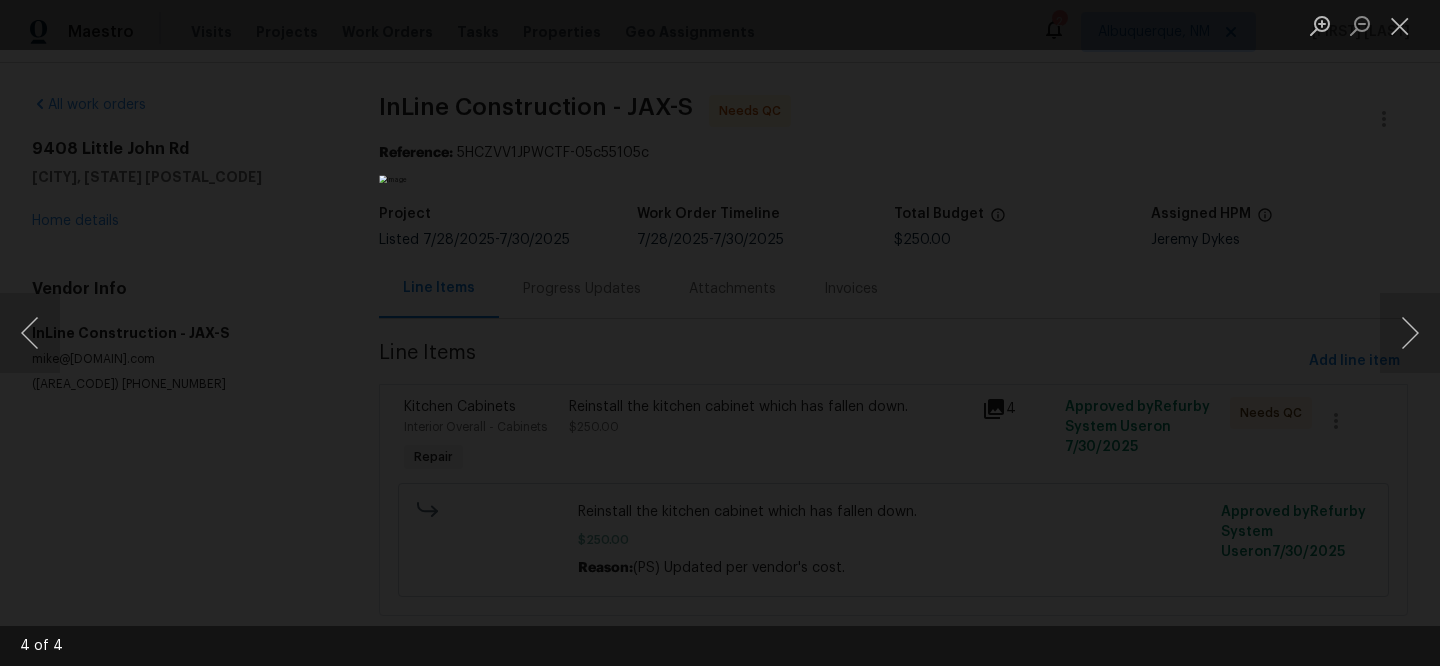click at bounding box center [720, 333] 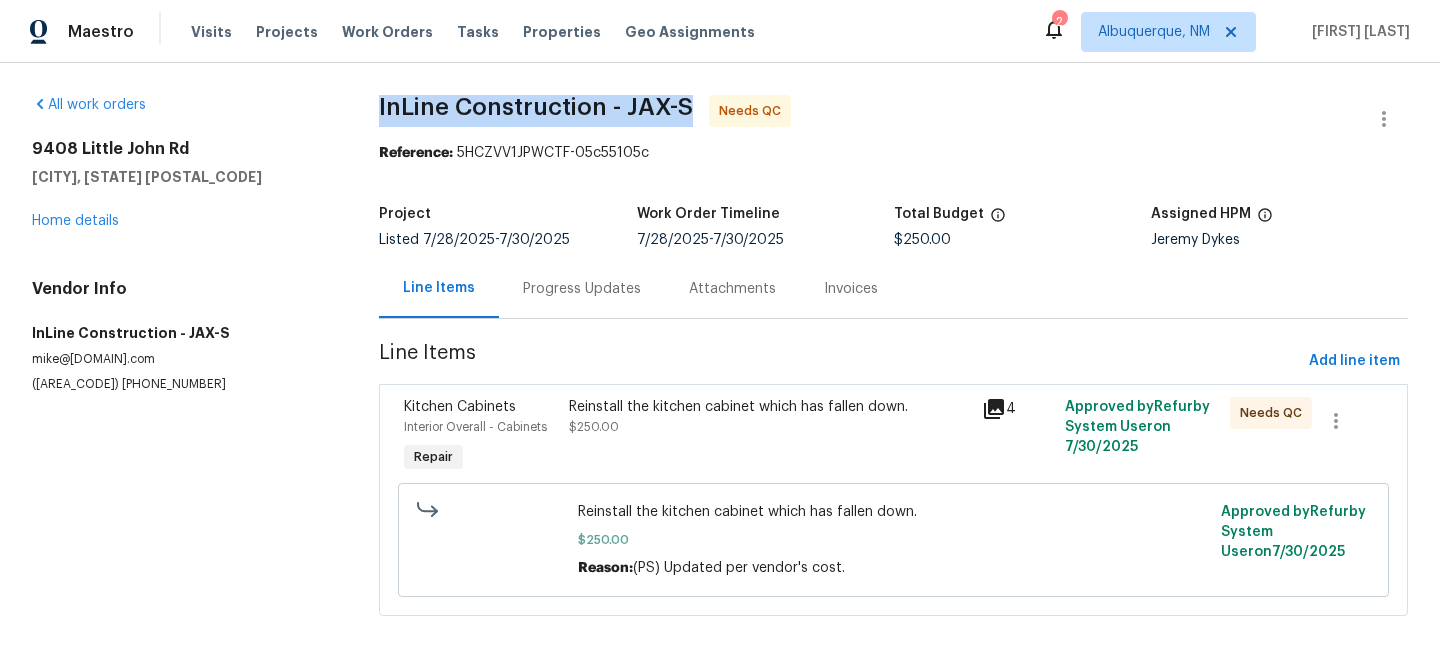 drag, startPoint x: 361, startPoint y: 104, endPoint x: 687, endPoint y: 114, distance: 326.15335 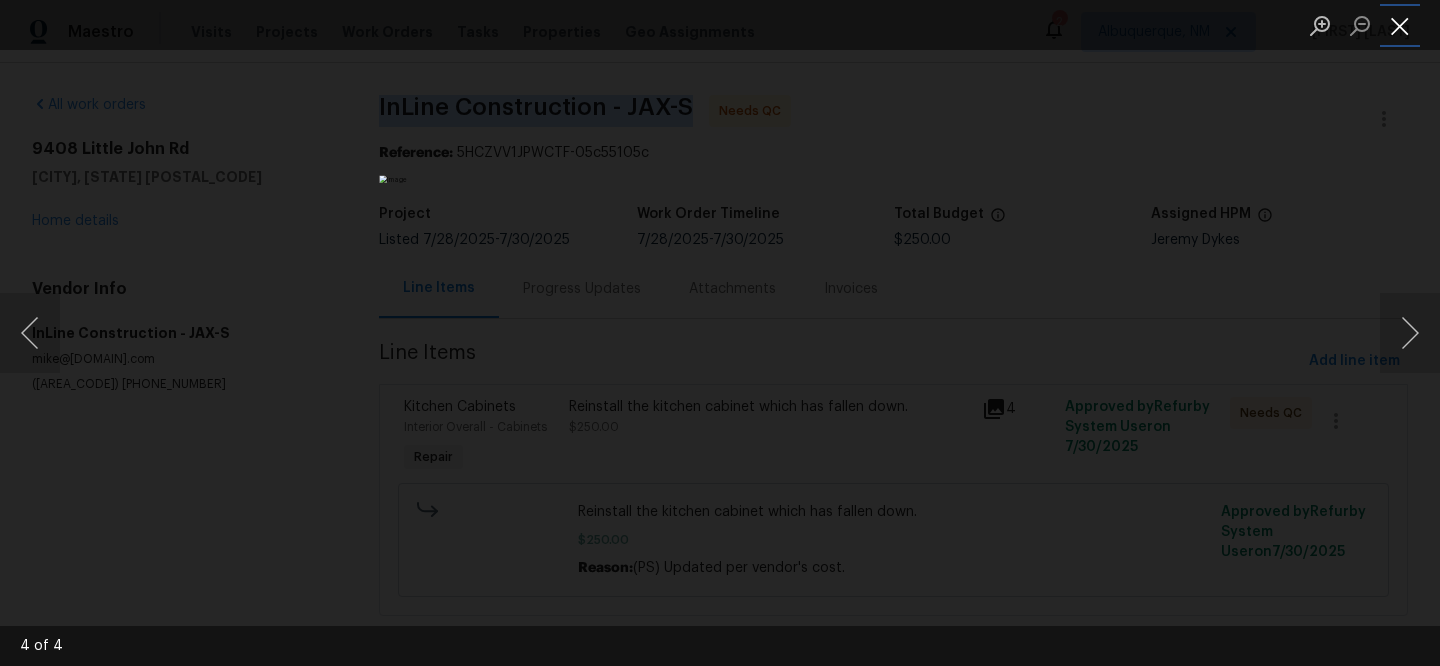 click at bounding box center [1400, 25] 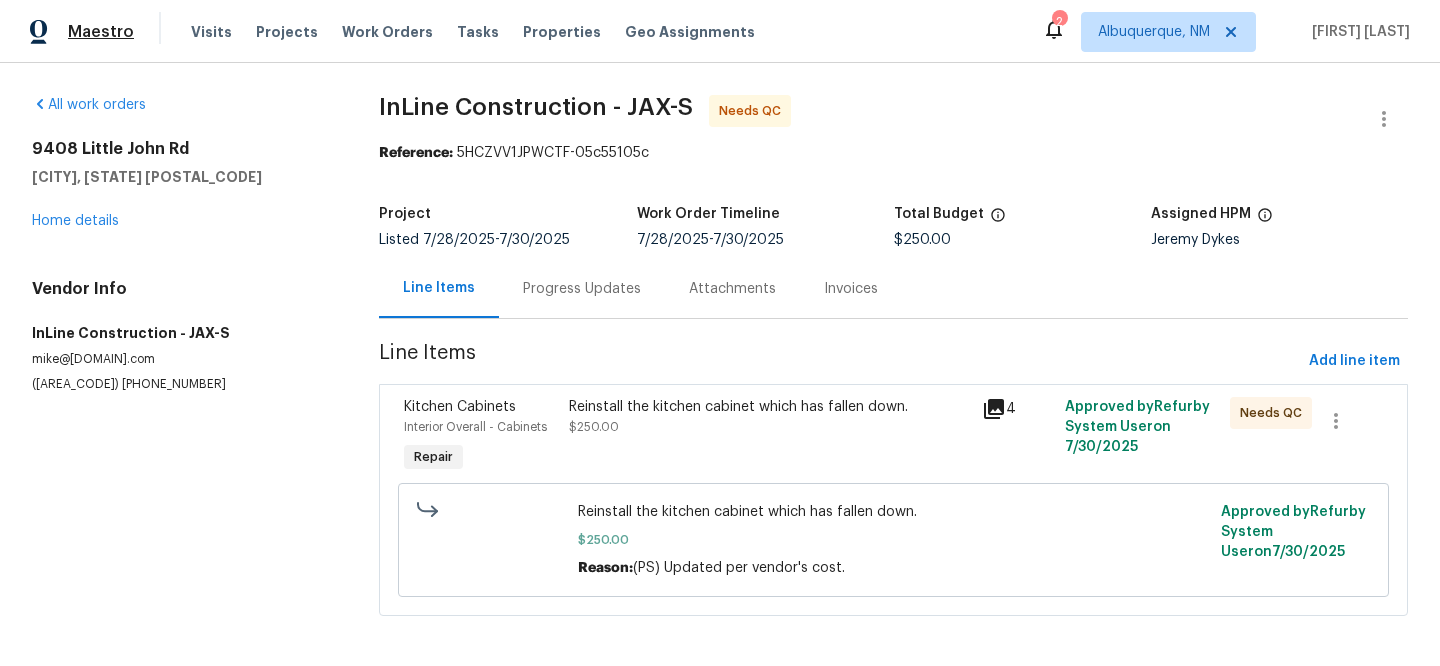 click on "Maestro" at bounding box center [101, 32] 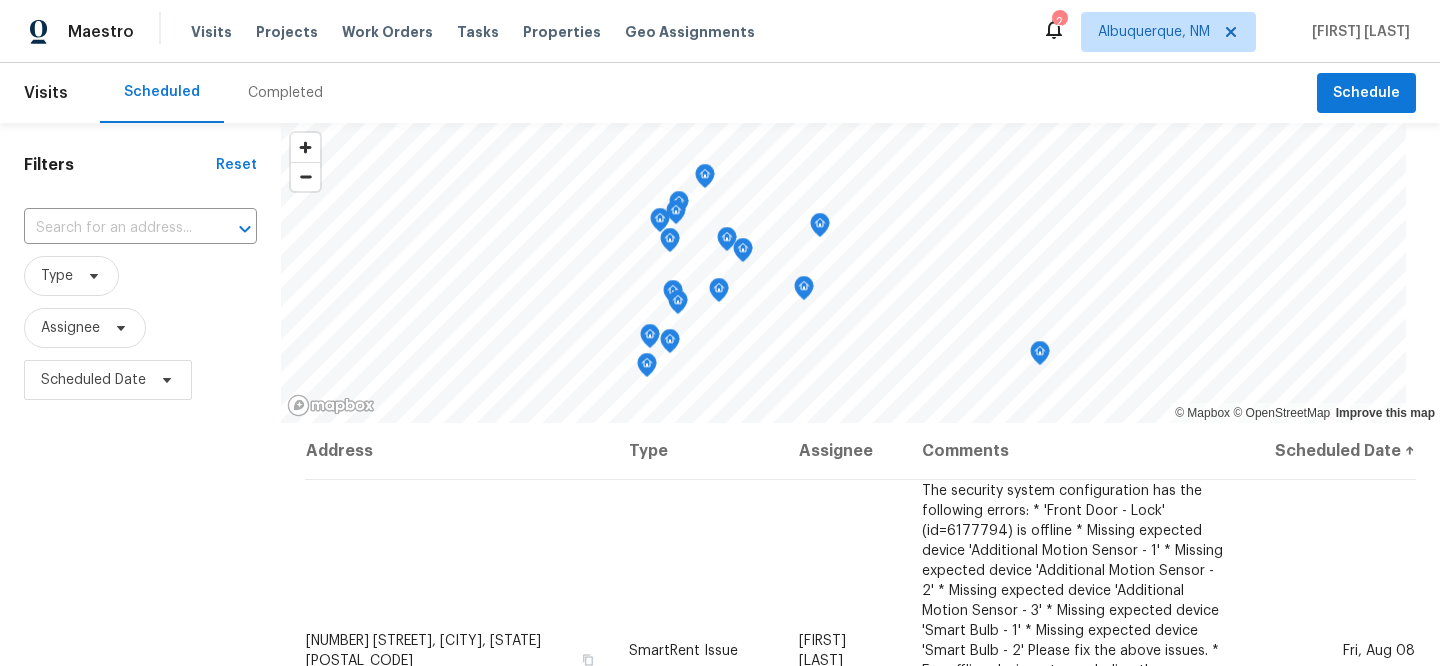 scroll, scrollTop: 0, scrollLeft: 0, axis: both 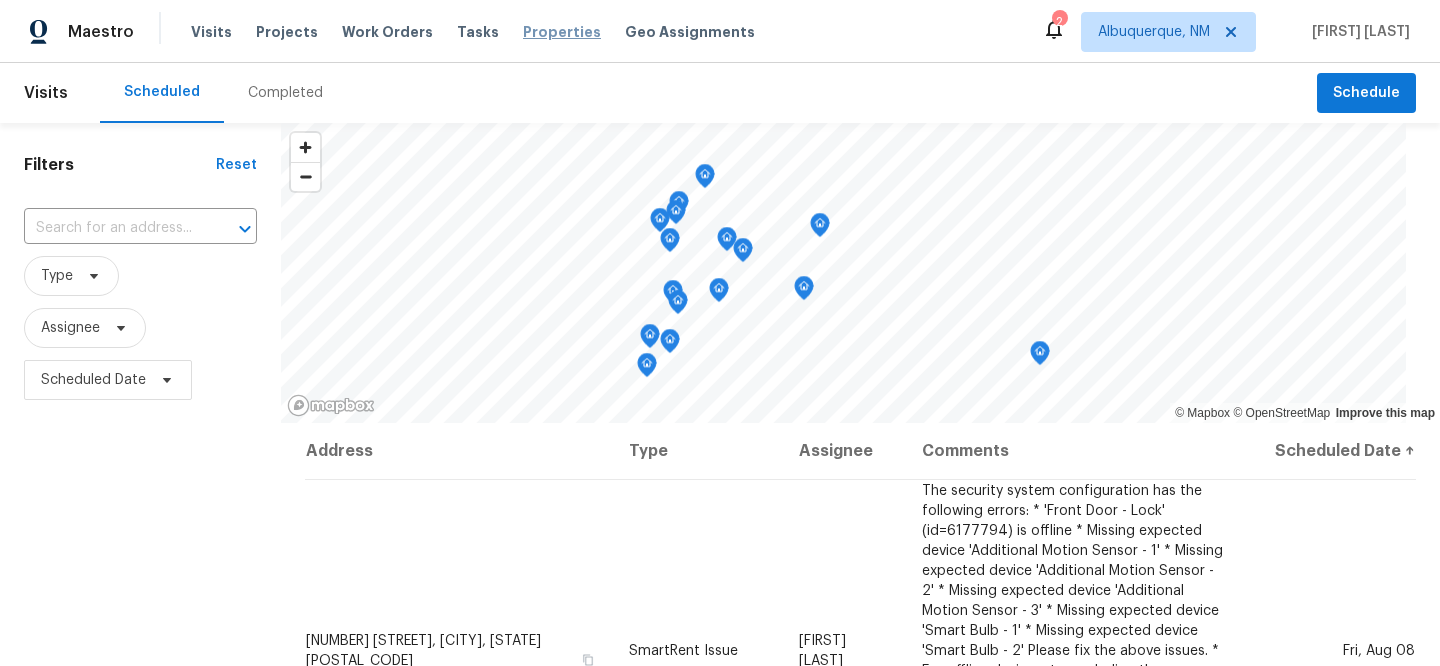 click on "Properties" at bounding box center [562, 32] 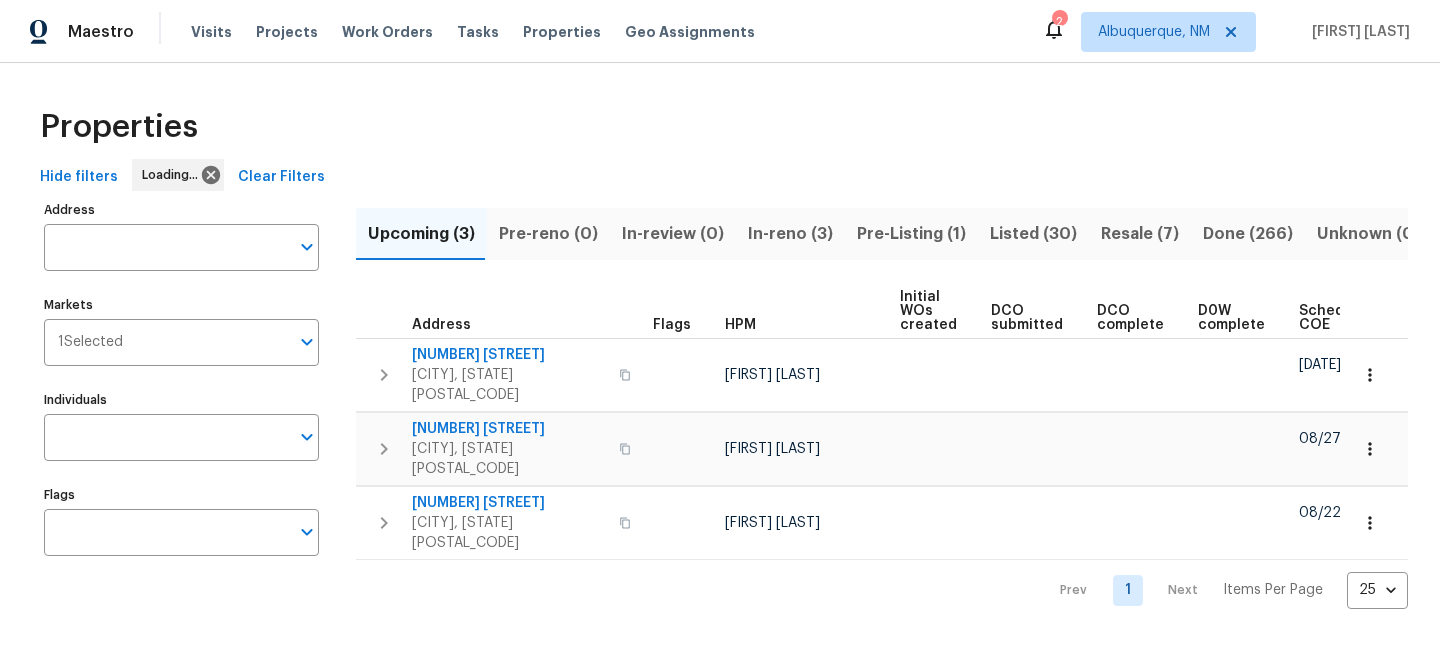 click on "Clear Filters" at bounding box center [281, 177] 